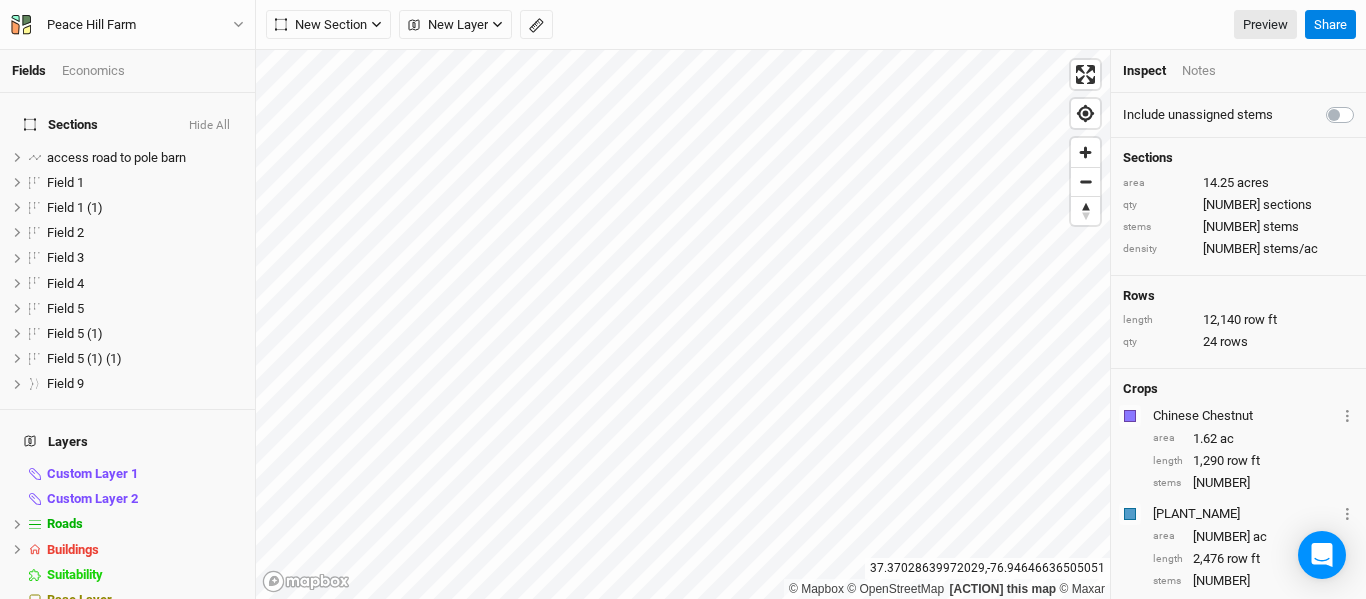 scroll, scrollTop: 0, scrollLeft: 0, axis: both 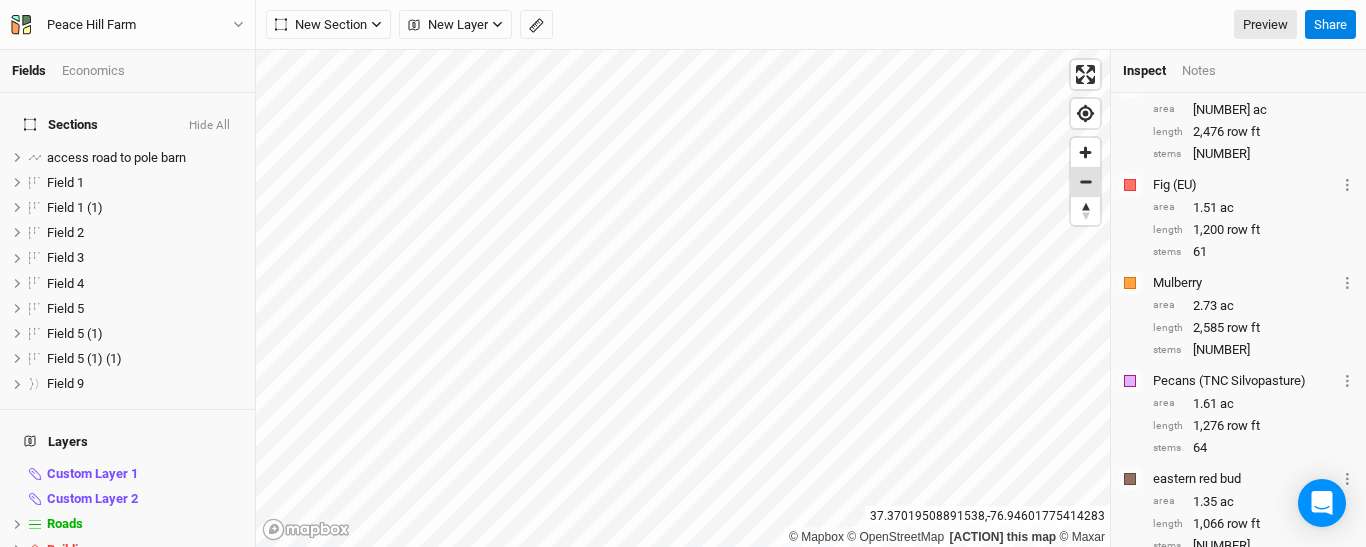 click at bounding box center (1085, 182) 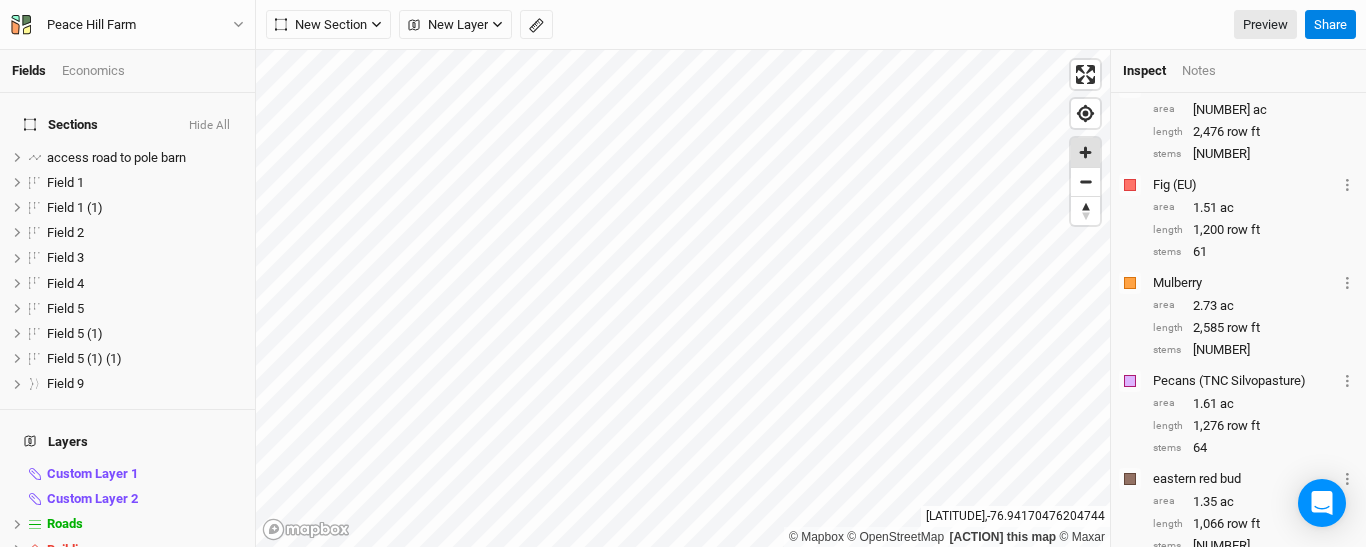 click at bounding box center [1085, 152] 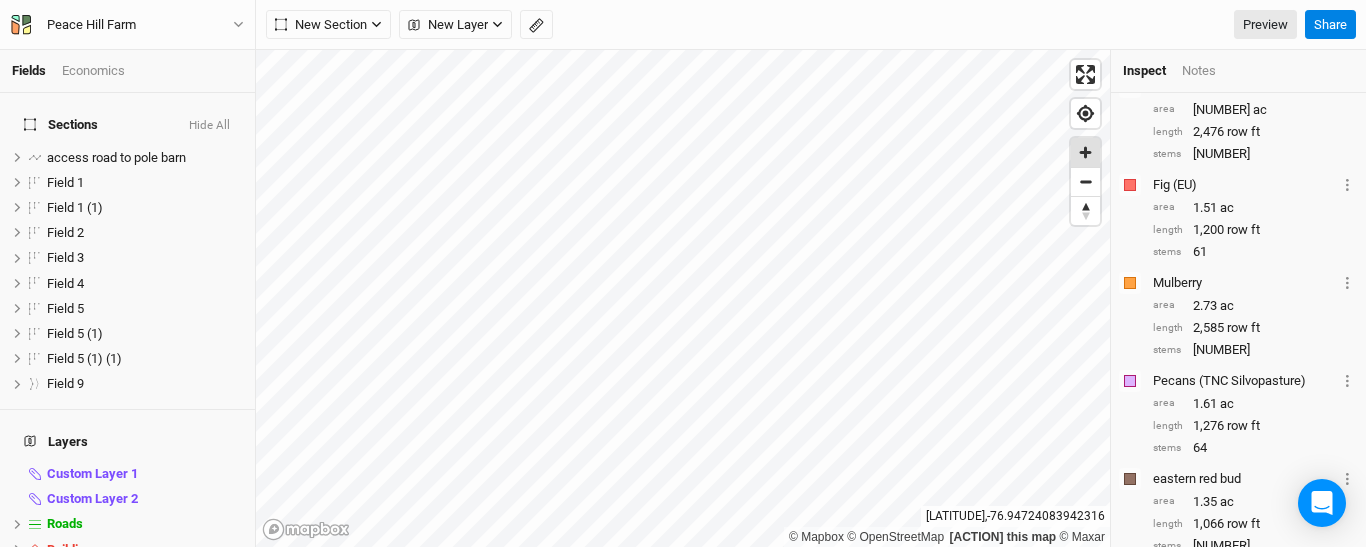 click at bounding box center [1085, 152] 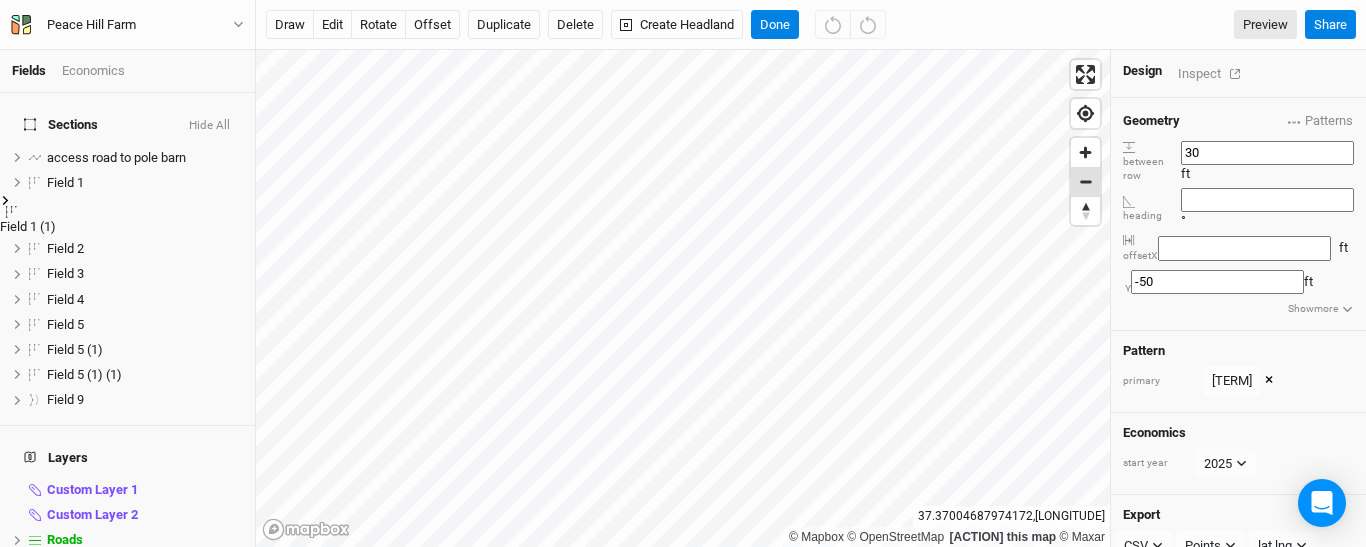 click at bounding box center (1085, 182) 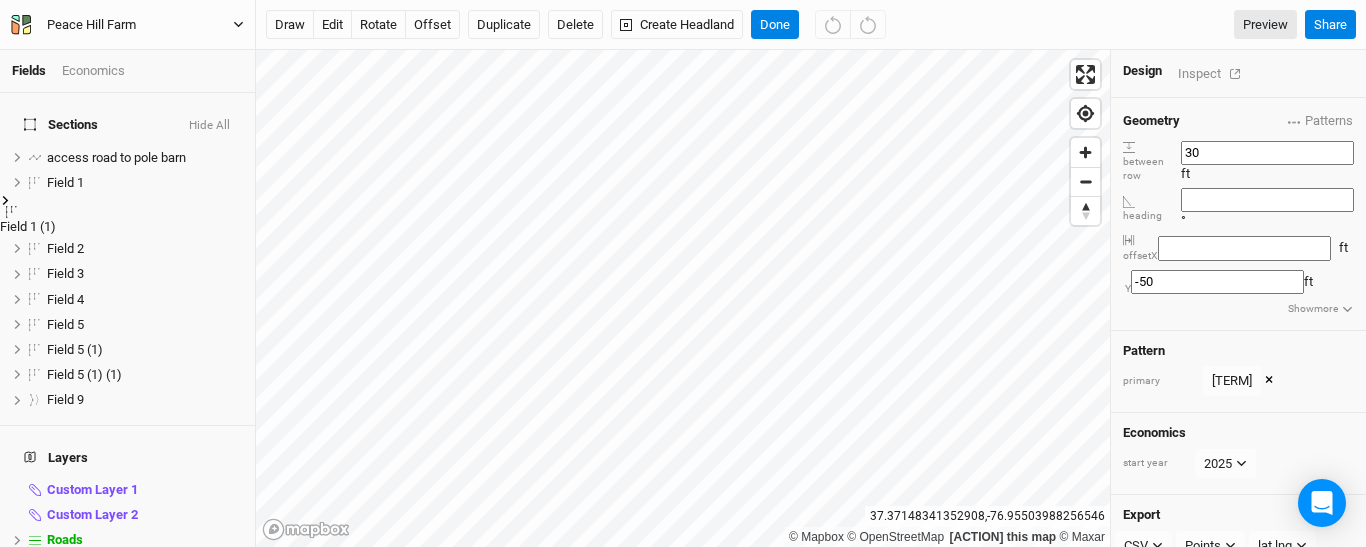 click at bounding box center [238, 24] 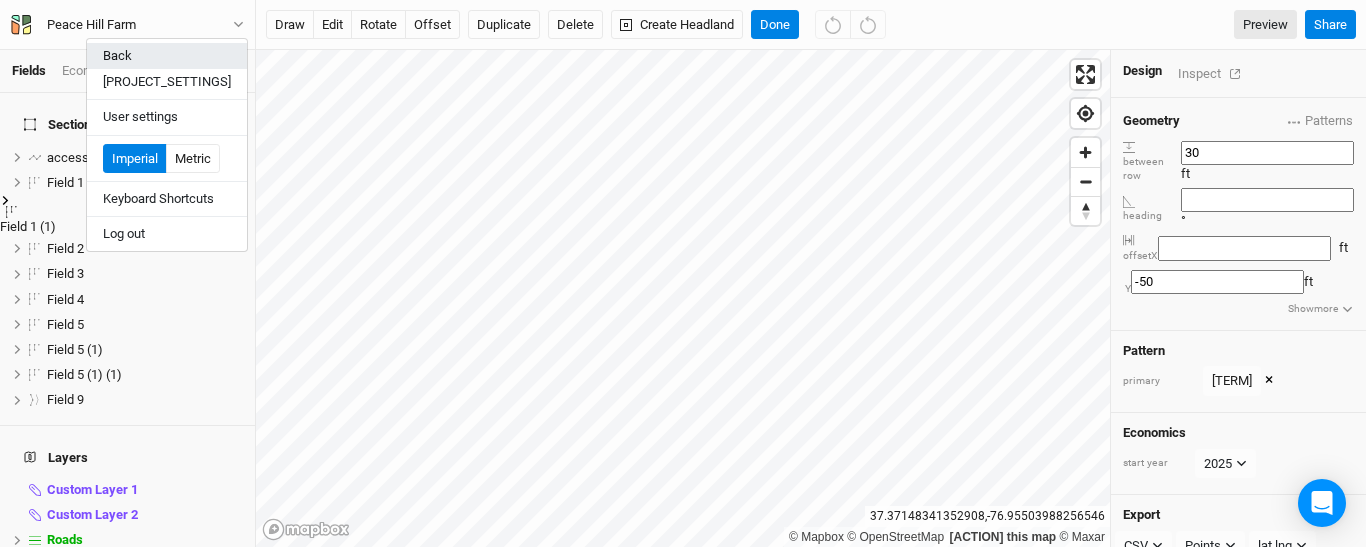 click on "Back" at bounding box center (167, 56) 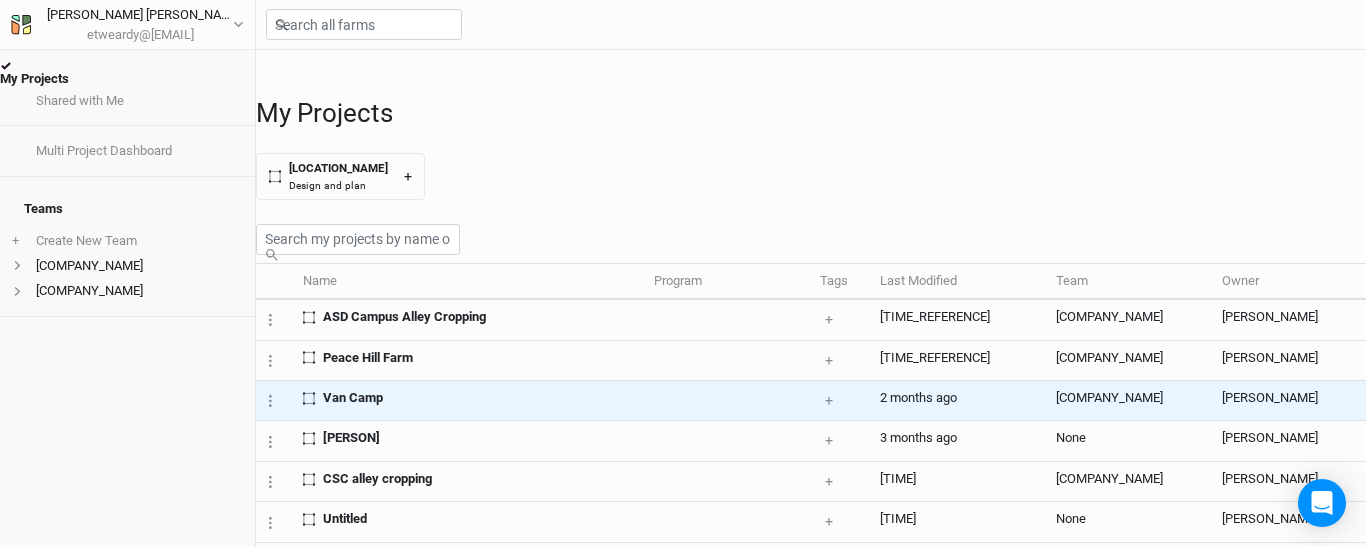 scroll, scrollTop: 100, scrollLeft: 0, axis: vertical 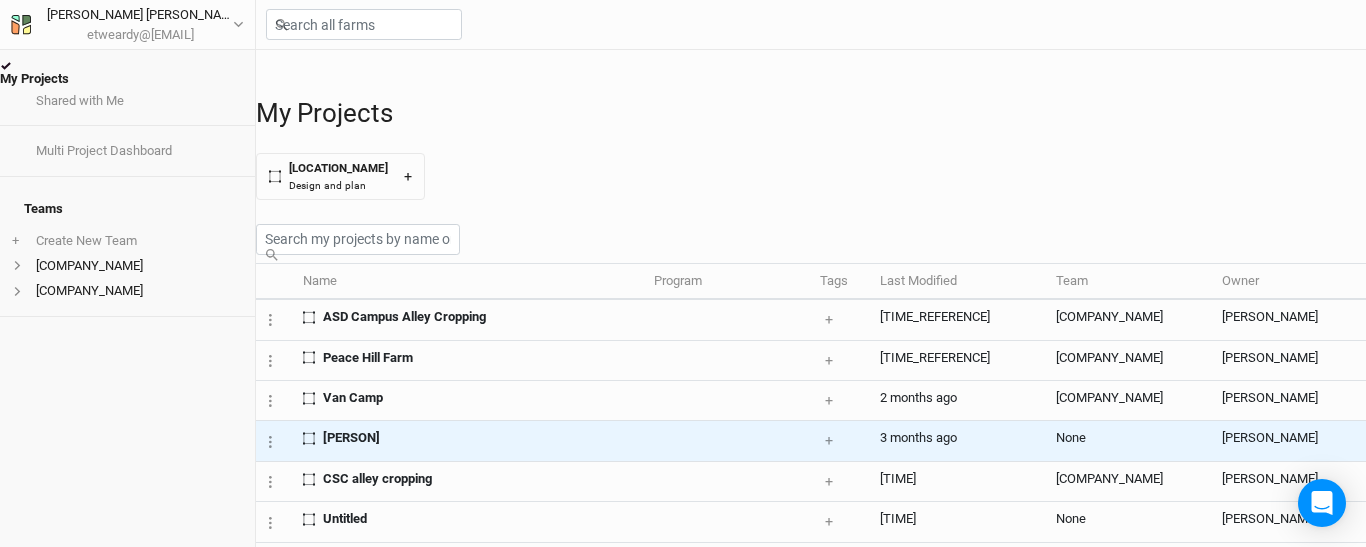 click on "[PERSON]" at bounding box center (470, 438) 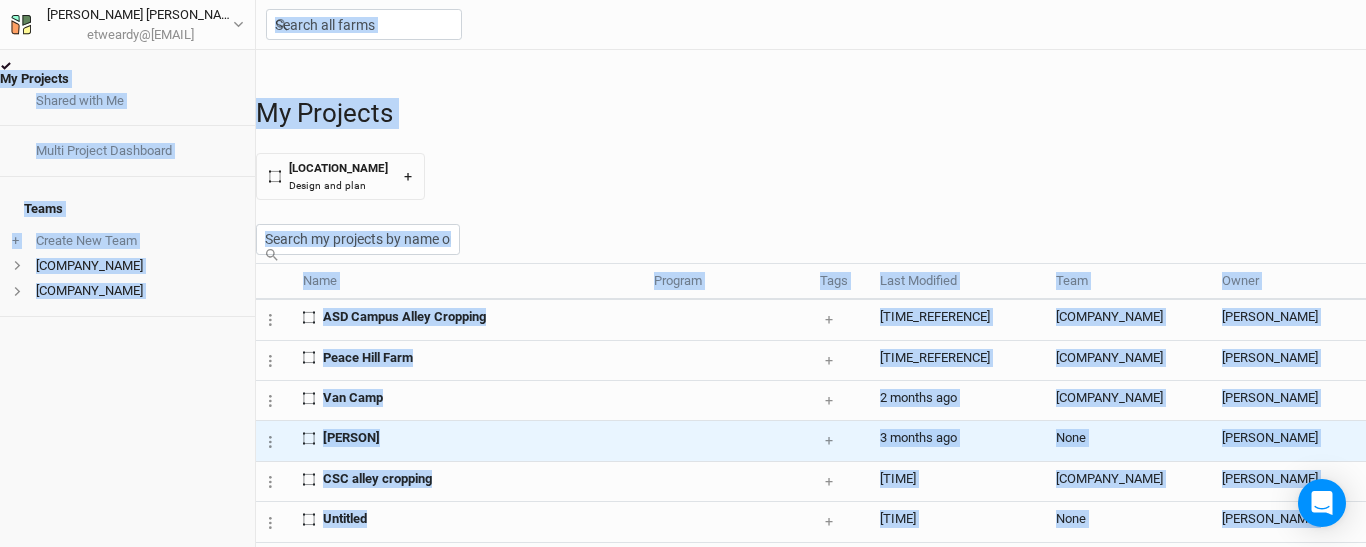 click on "My Projects Shared with Me Multi Project Dashboard Teams + Create New Team Agroforestry ASD ASD Agroforestry Emilie [NAME] [LASTNAME] etweardy@[DOMAIN] User settings Imperial Metric Keyboard Shortcuts Log out My Projects New Farm Design and plan + Name Program Tags Last Modified Team Owner Layer 1 Project Settings Duplicate Farm Lock Farm Archive Farm ASD Campus Alley Cropping + + New Tag a month ago Agroforestry ASD Myself Layer 1 Project Settings Duplicate Farm Lock Farm Archive Farm Peace Hill Farm + + New Tag a month ago Agroforestry ASD Myself Layer 1 Project Settings Duplicate Farm Lock Farm Archive Farm Van Camp + + New Tag 2 months ago Agroforestry ASD Myself Layer 1 Project Settings Duplicate Farm Lock Farm Archive Farm David Ryan + + New Tag 3 months ago None Myself Layer 1 Project Settings Duplicate Farm Lock Farm Archive Farm CSC alley cropping + + New Tag 4 months ago Agroforestry ASD Myself Layer 1 Project Settings Duplicate Farm Lock Farm Archive Farm Untitled + + New Tag 4 months ago None +" at bounding box center [683, 273] 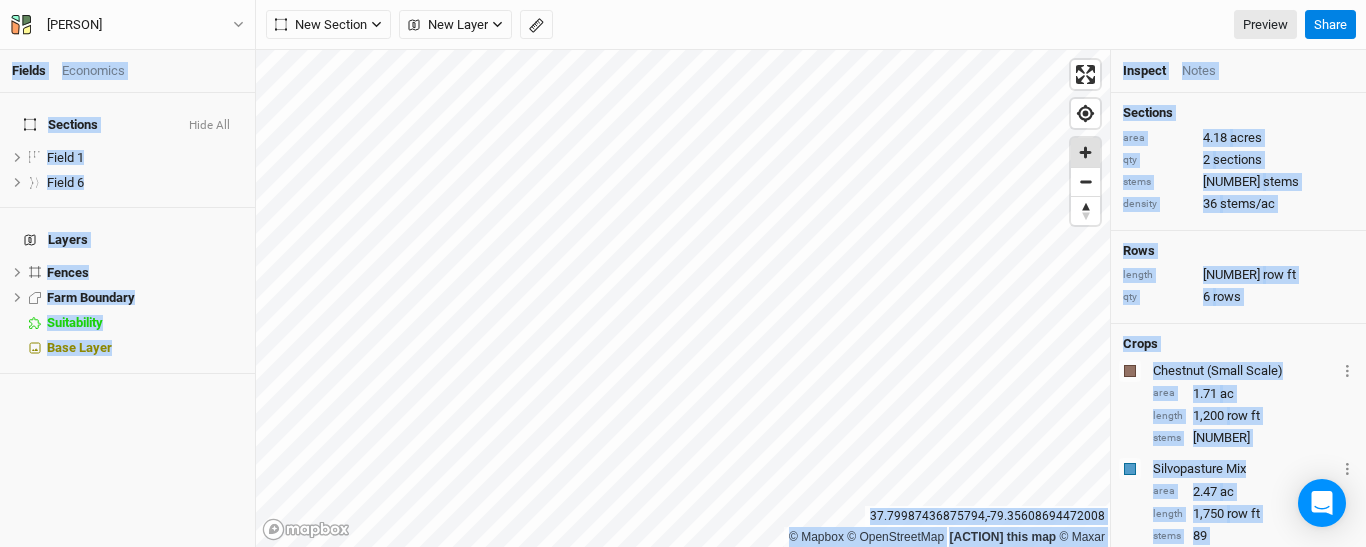 click at bounding box center (1085, 152) 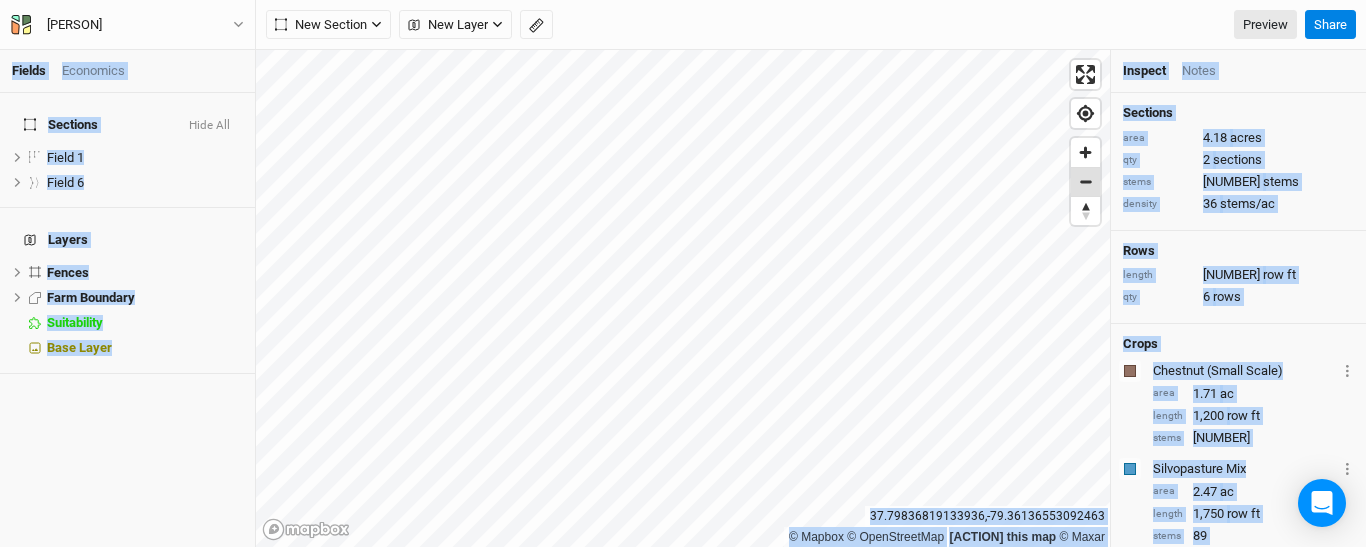 click at bounding box center (1085, 182) 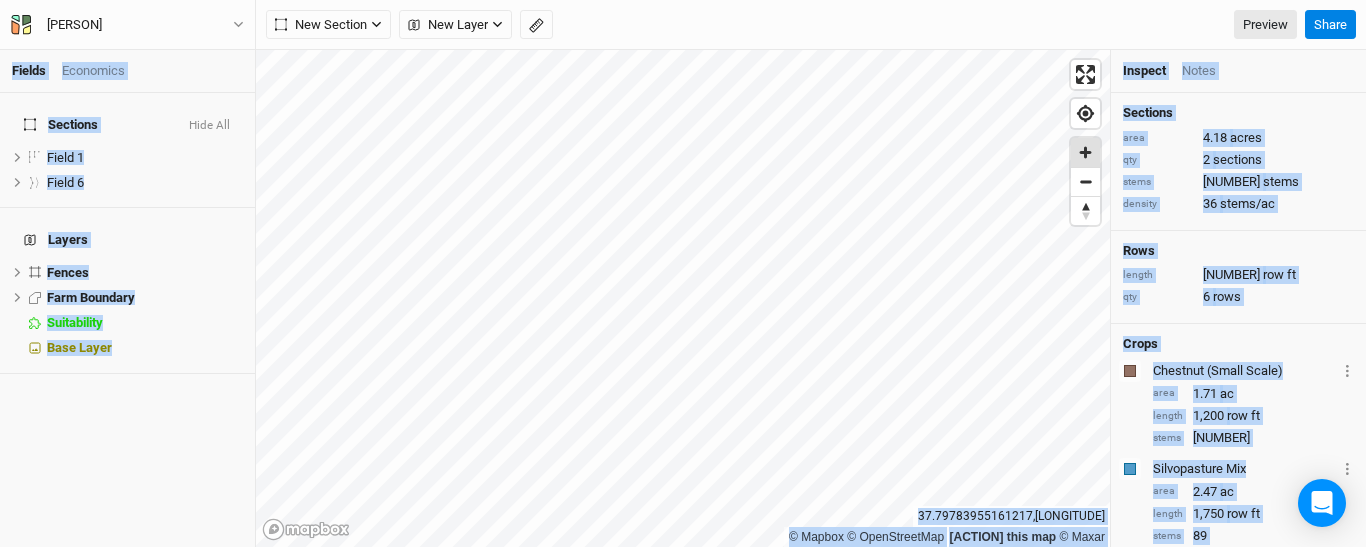 click at bounding box center (1085, 152) 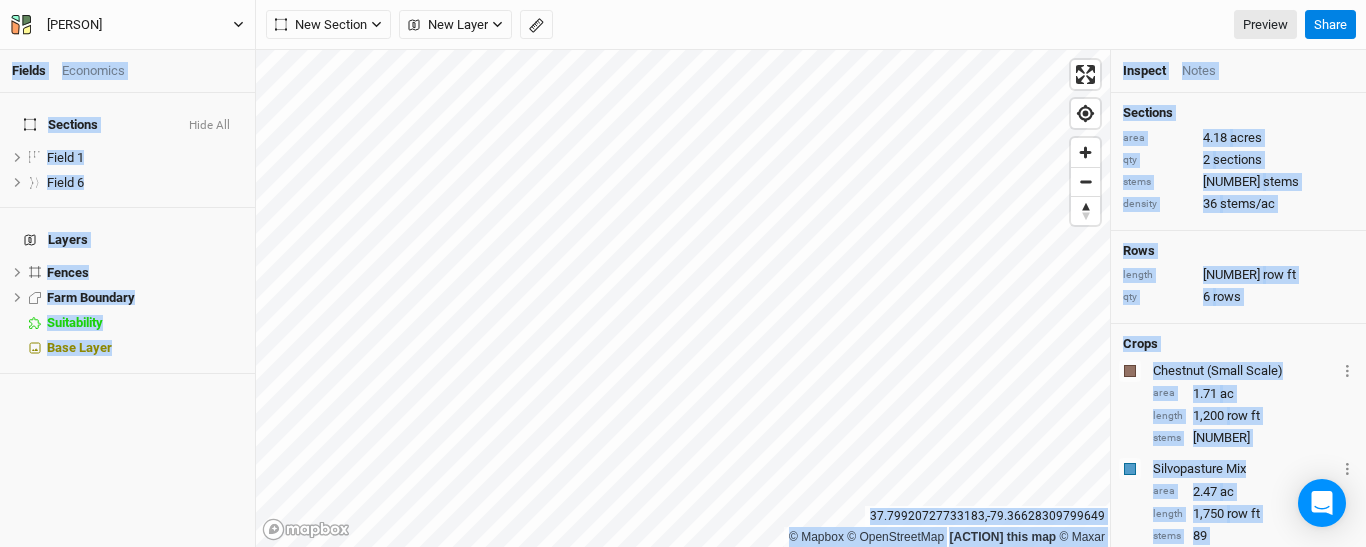 click at bounding box center (238, 24) 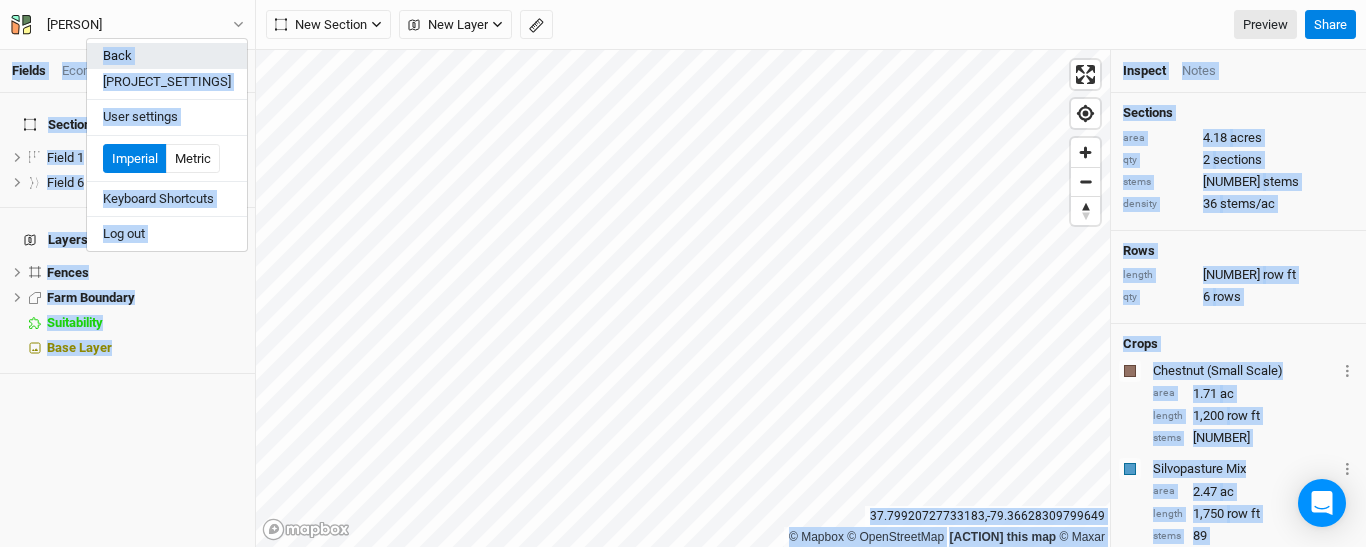 click on "Back" at bounding box center [167, 56] 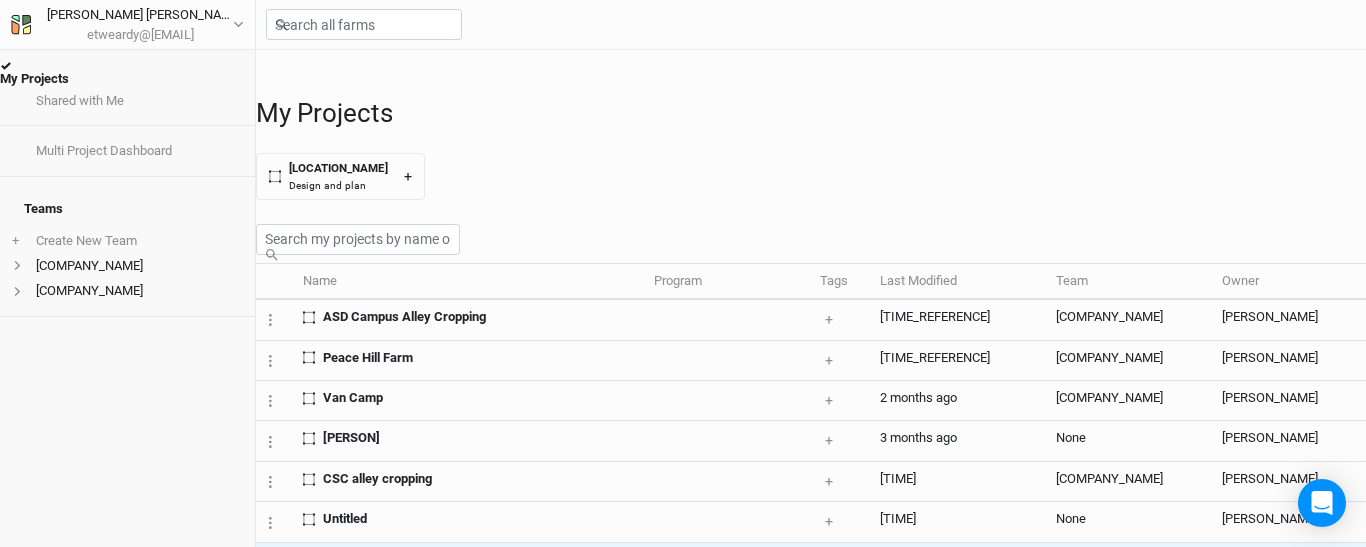 scroll, scrollTop: 300, scrollLeft: 0, axis: vertical 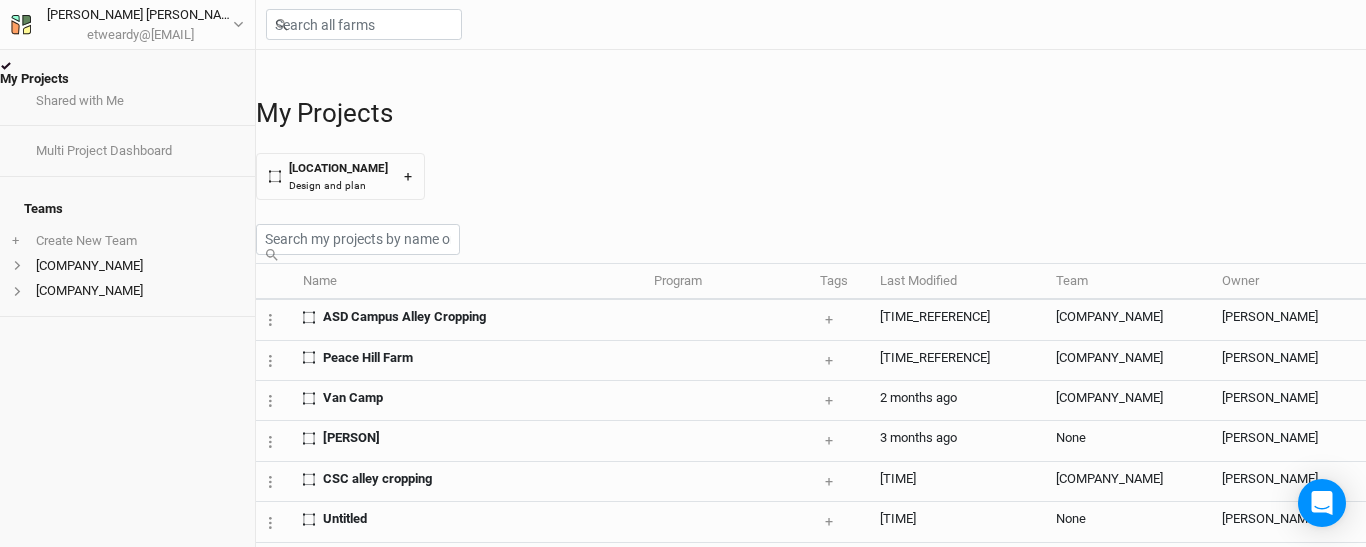 click on "Woods - ASSETS" at bounding box center (470, 600) 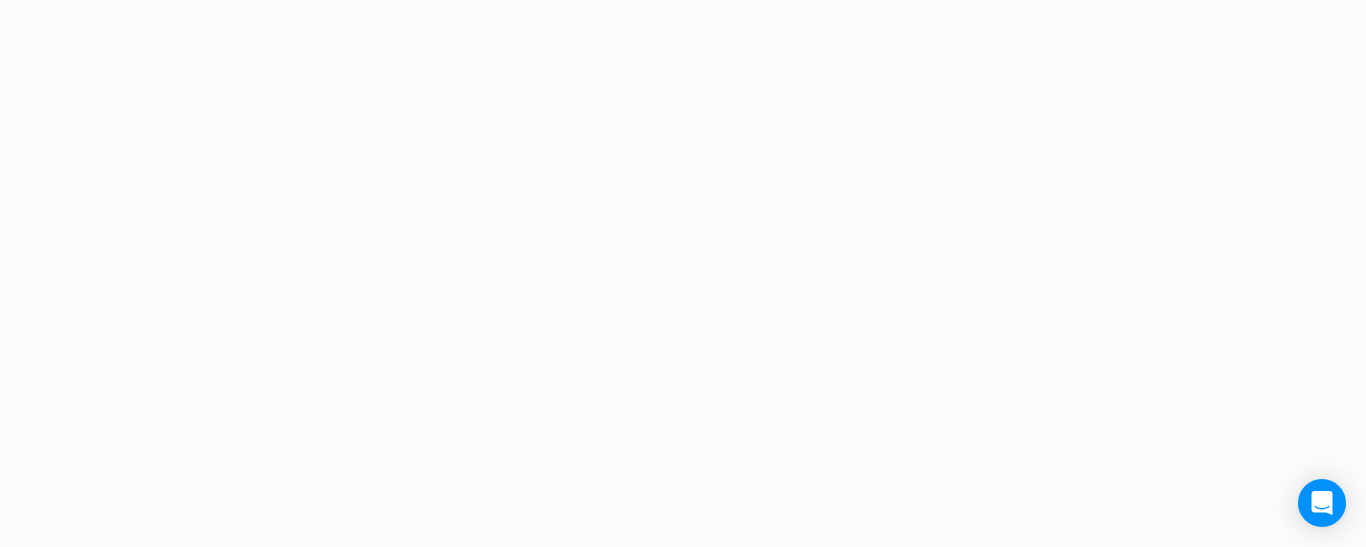 click on "Project Design Sections area 0   acres qty 0   sections stems 0   stems density 0   stems/ac Rows length 0   row ft qty 0   rows" at bounding box center (683, 273) 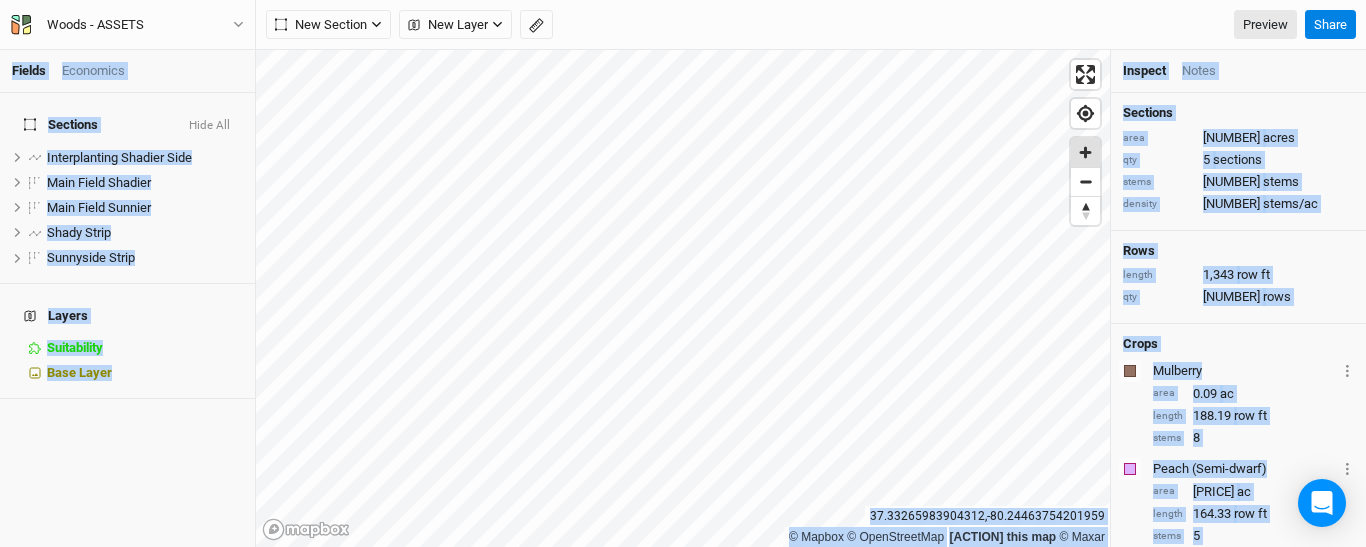 click at bounding box center (1085, 152) 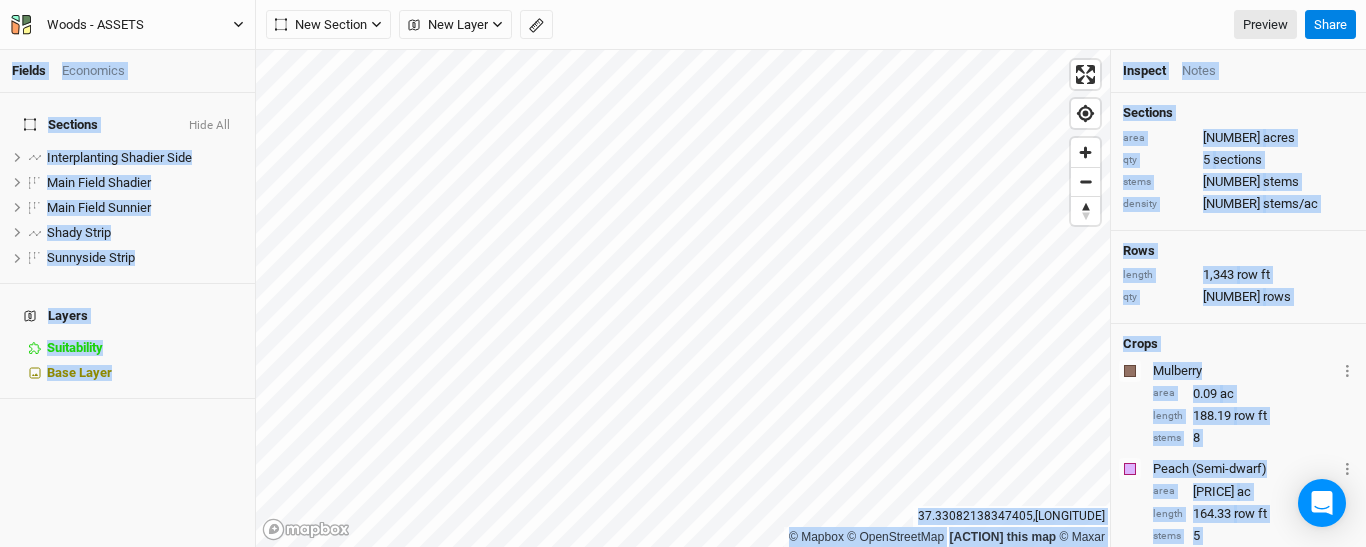 click at bounding box center [238, 24] 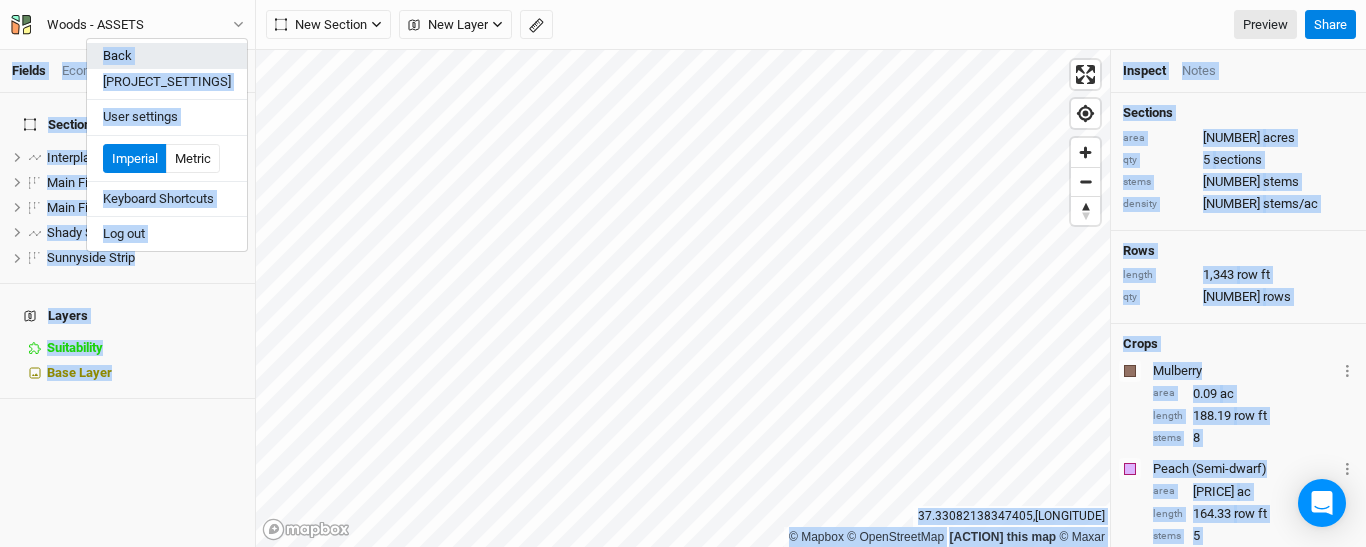click on "Back" at bounding box center (167, 56) 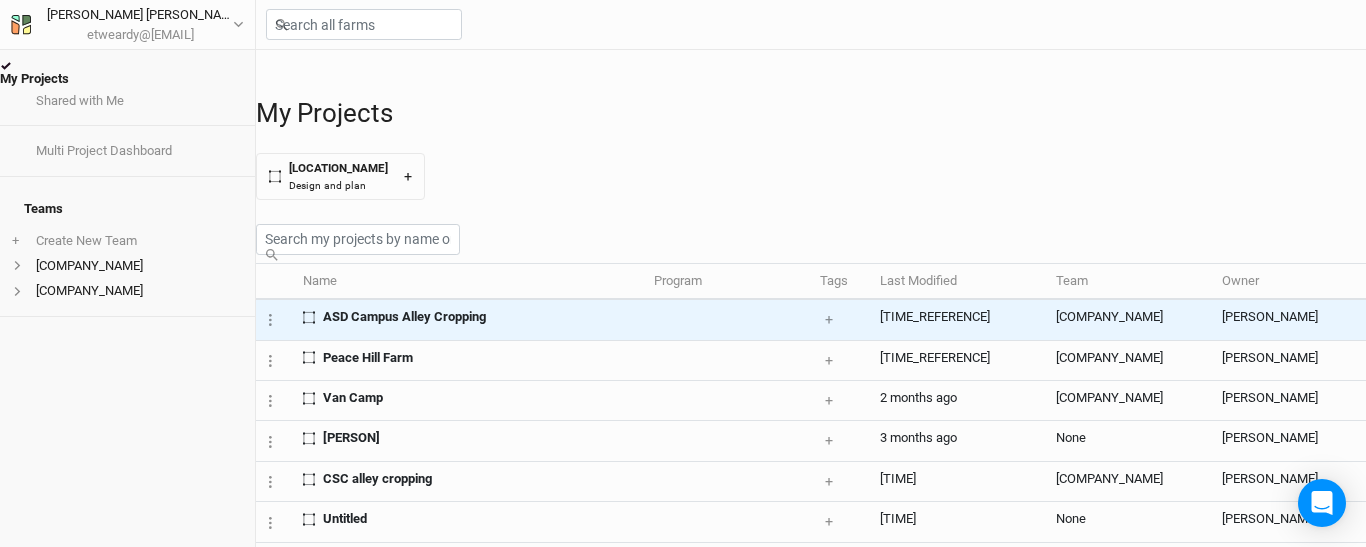 click on "ASD Campus Alley Cropping" at bounding box center (404, 317) 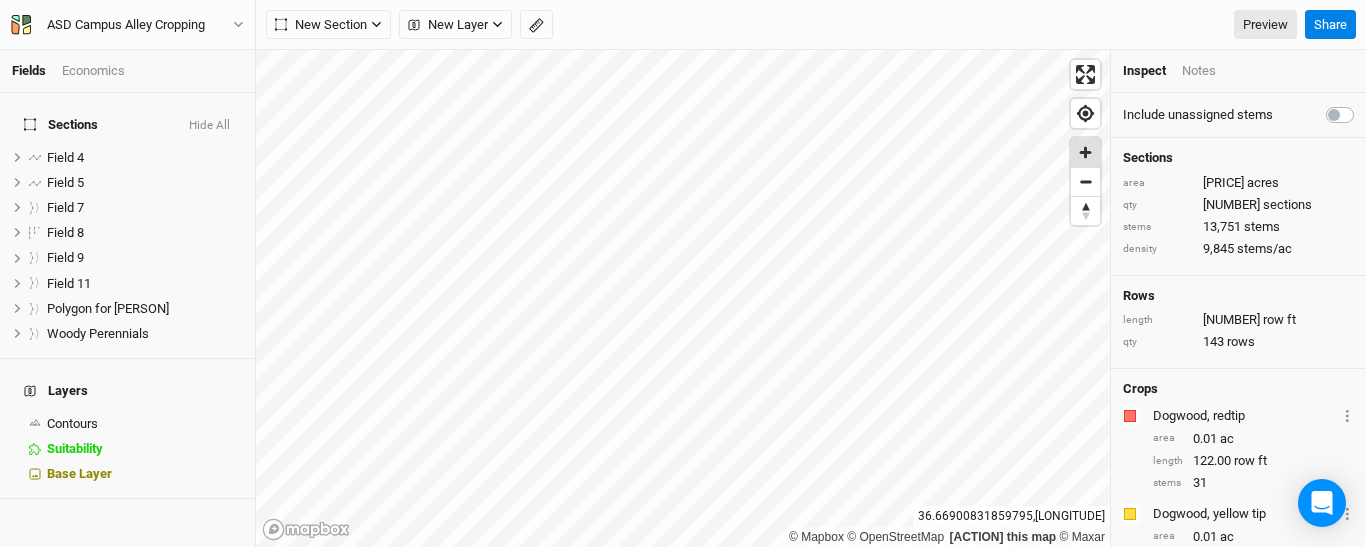 click at bounding box center (1085, 152) 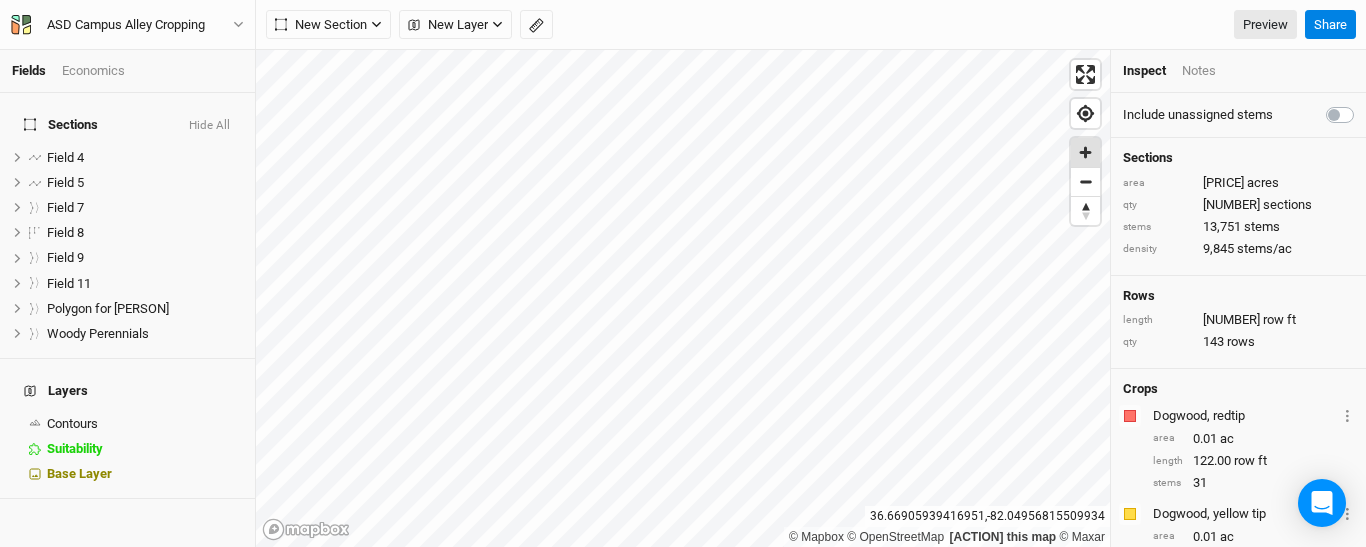 click at bounding box center [1085, 152] 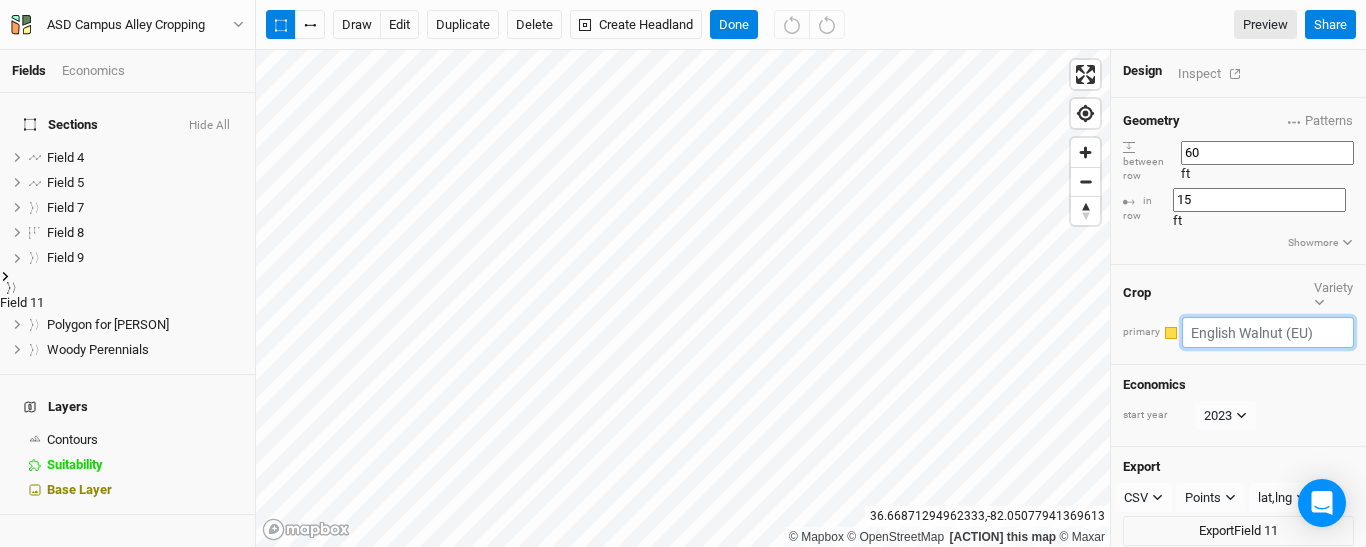 click at bounding box center [1268, 332] 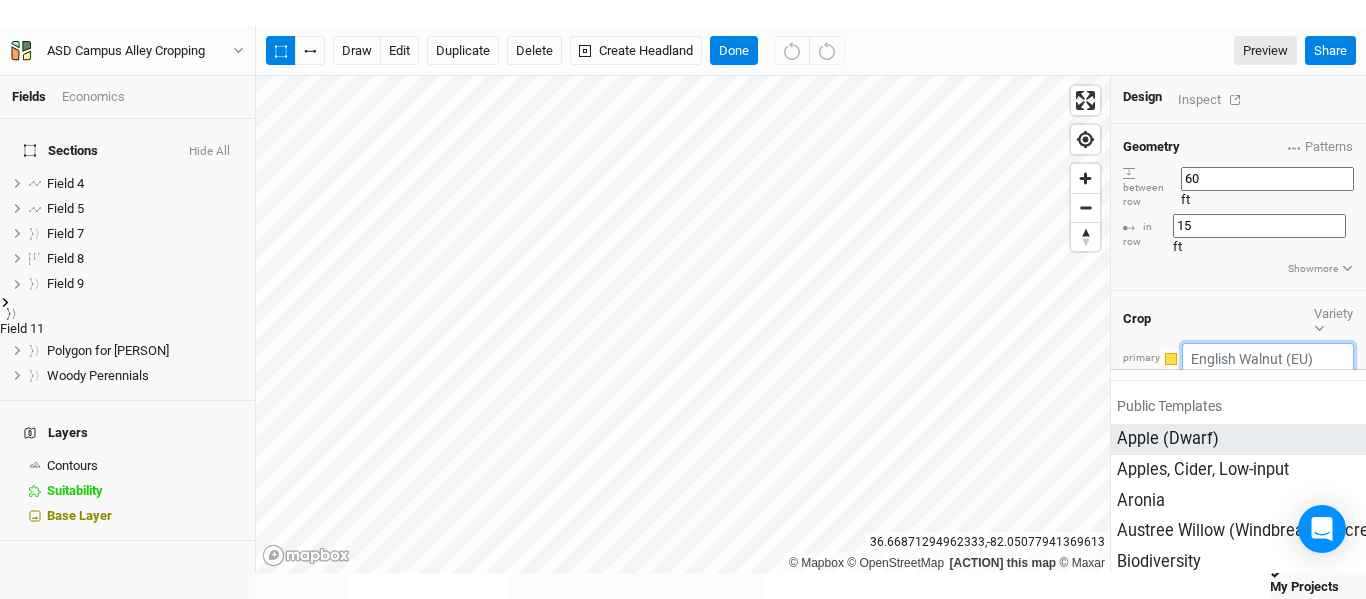 scroll, scrollTop: 1700, scrollLeft: 0, axis: vertical 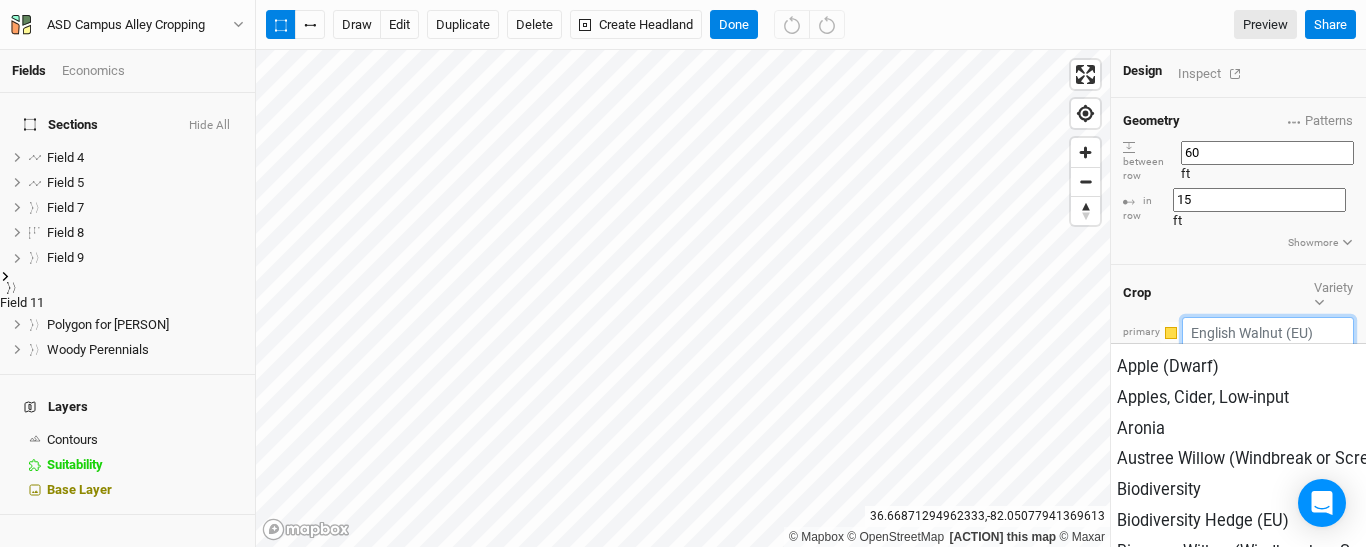 click on "Black Locust (TNC Silvopasture)" at bounding box center [1292, 675] 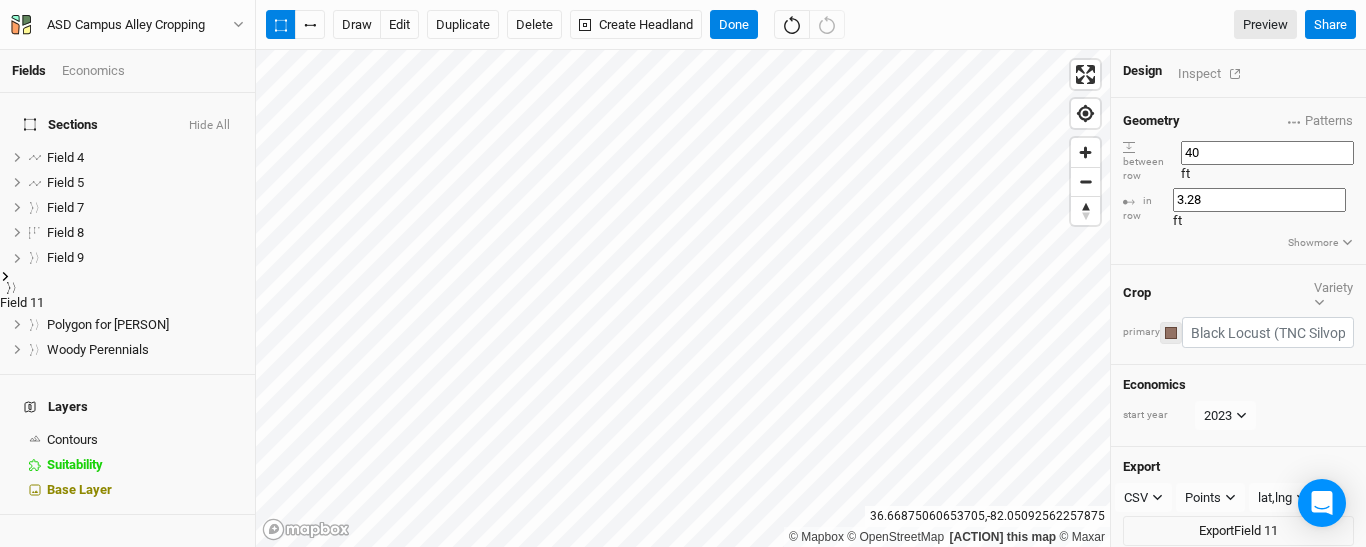 click at bounding box center [1171, 333] 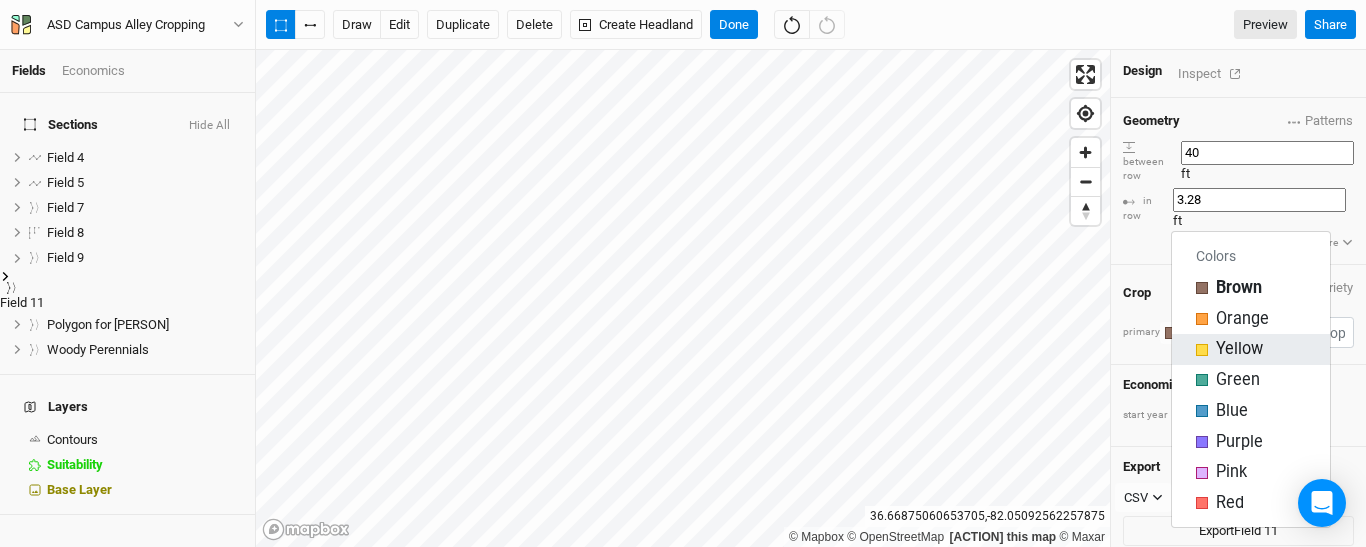 click at bounding box center [1202, 350] 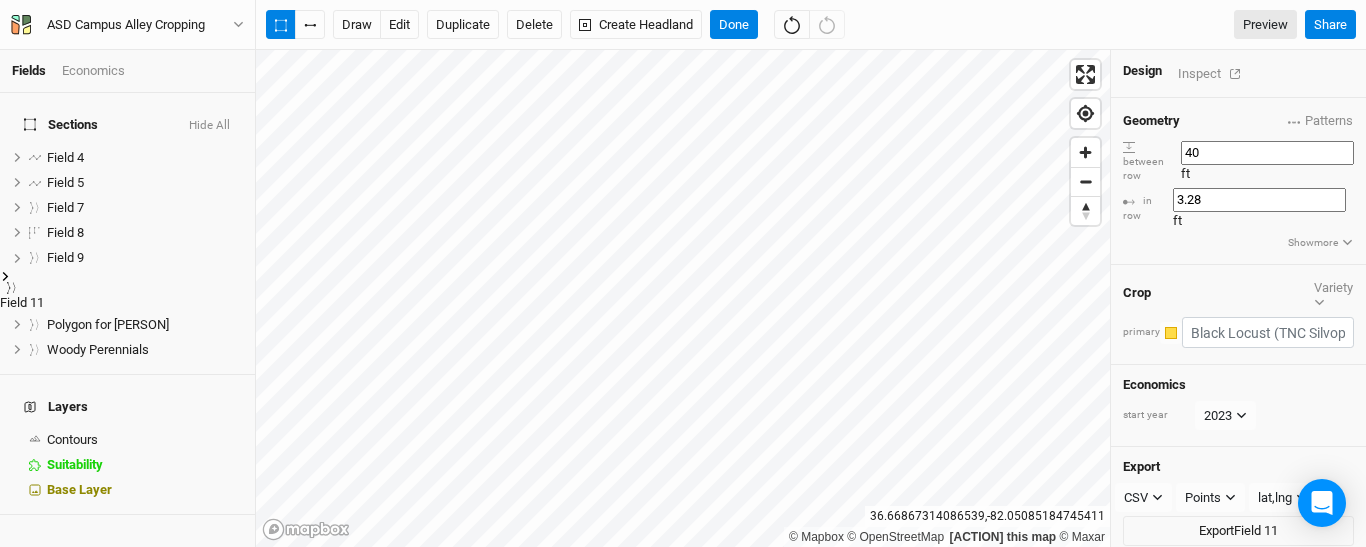 click on "Geometry  Patterns ＋ New in-row pattern between row 40 ft in row 3.28 ft Show  more" at bounding box center (1238, 181) 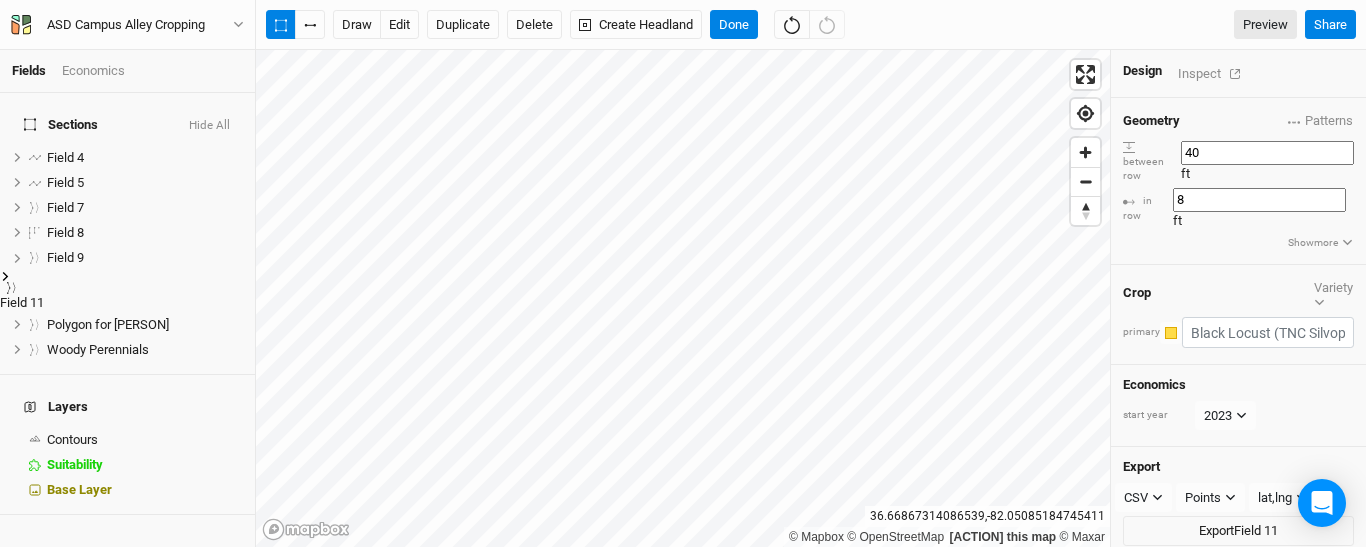 type on "8" 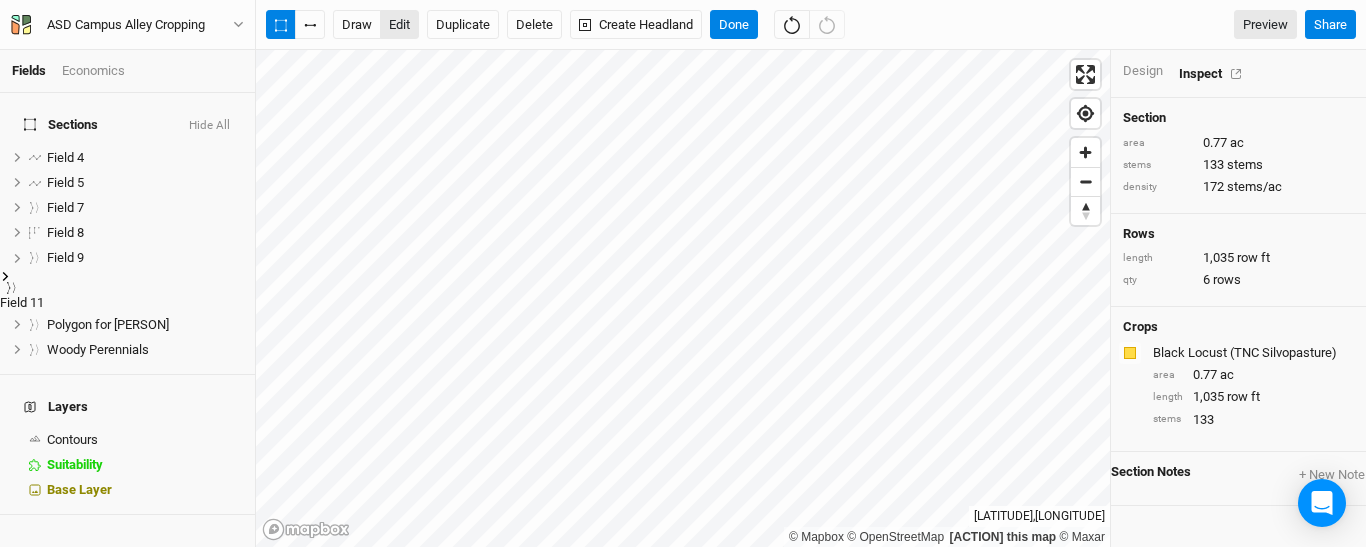 click on "edit" at bounding box center (399, 25) 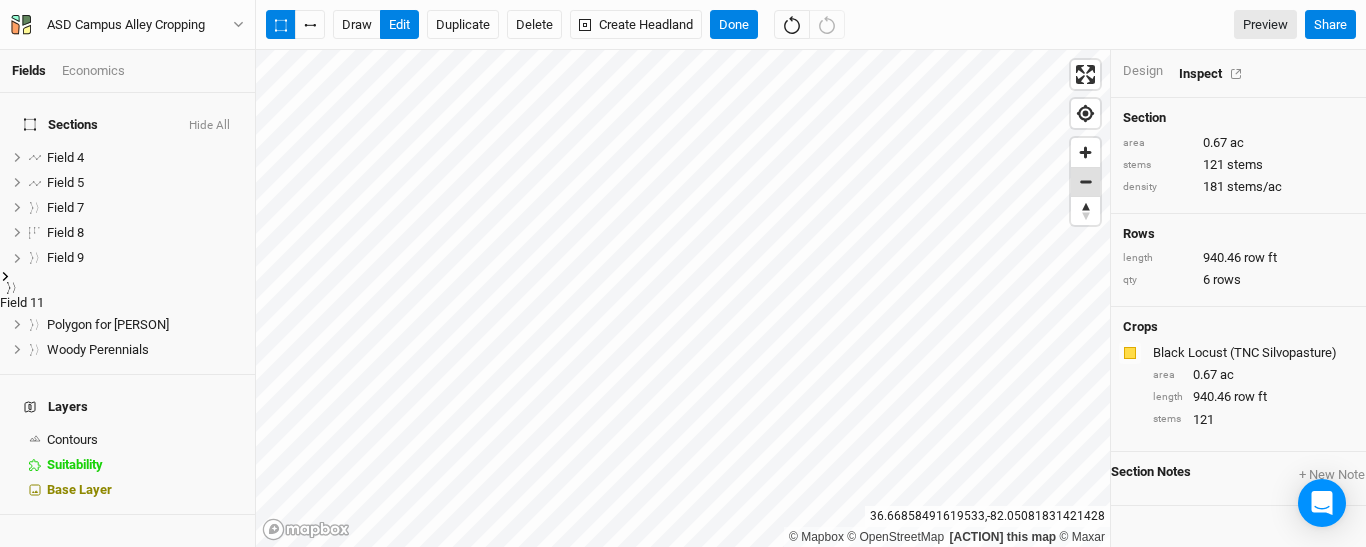 click at bounding box center [1085, 182] 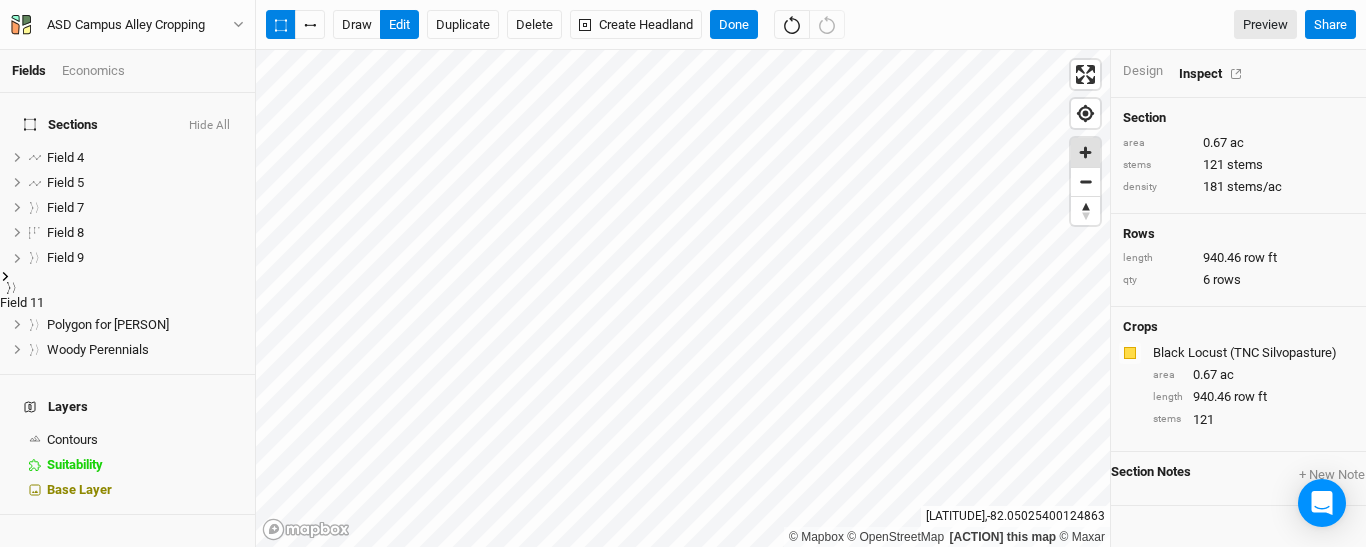 click at bounding box center (1085, 152) 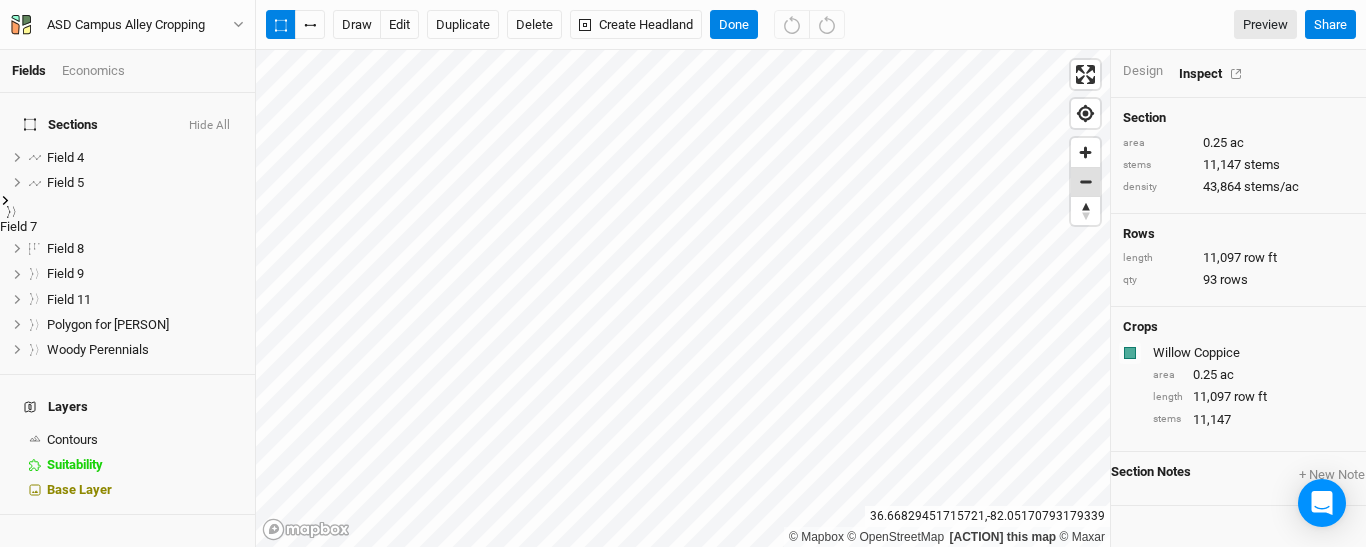 click at bounding box center (1085, 182) 